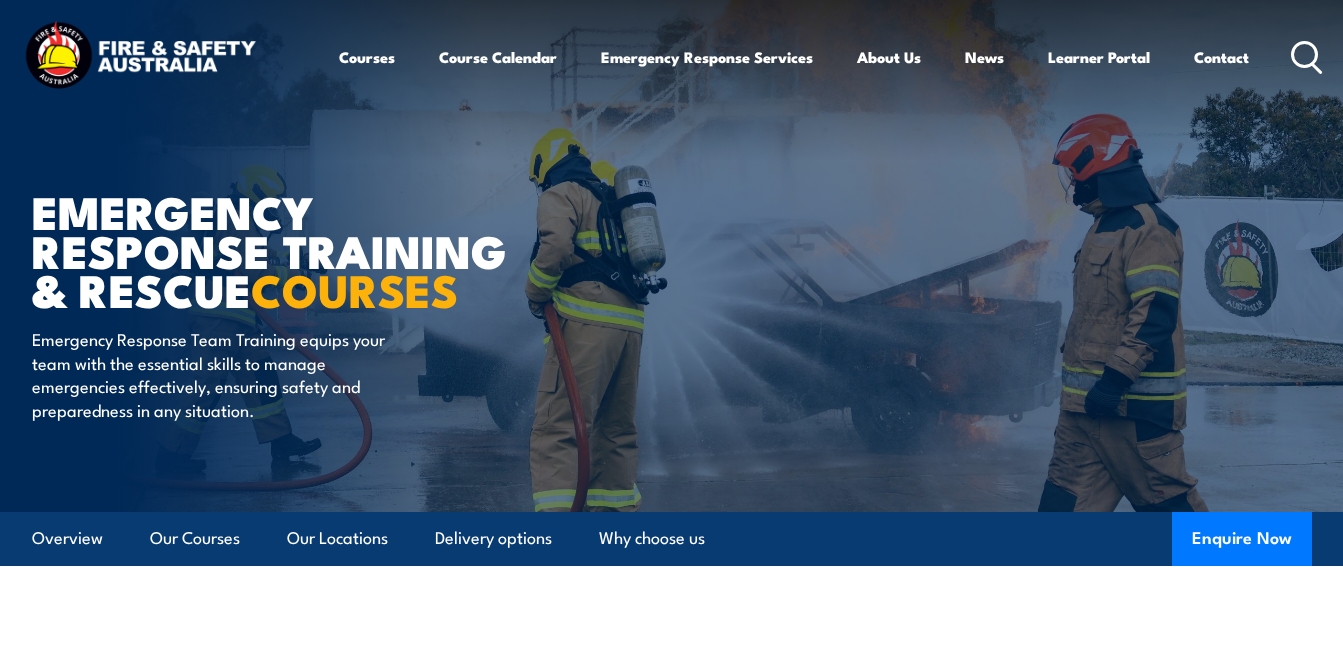 scroll, scrollTop: 0, scrollLeft: 0, axis: both 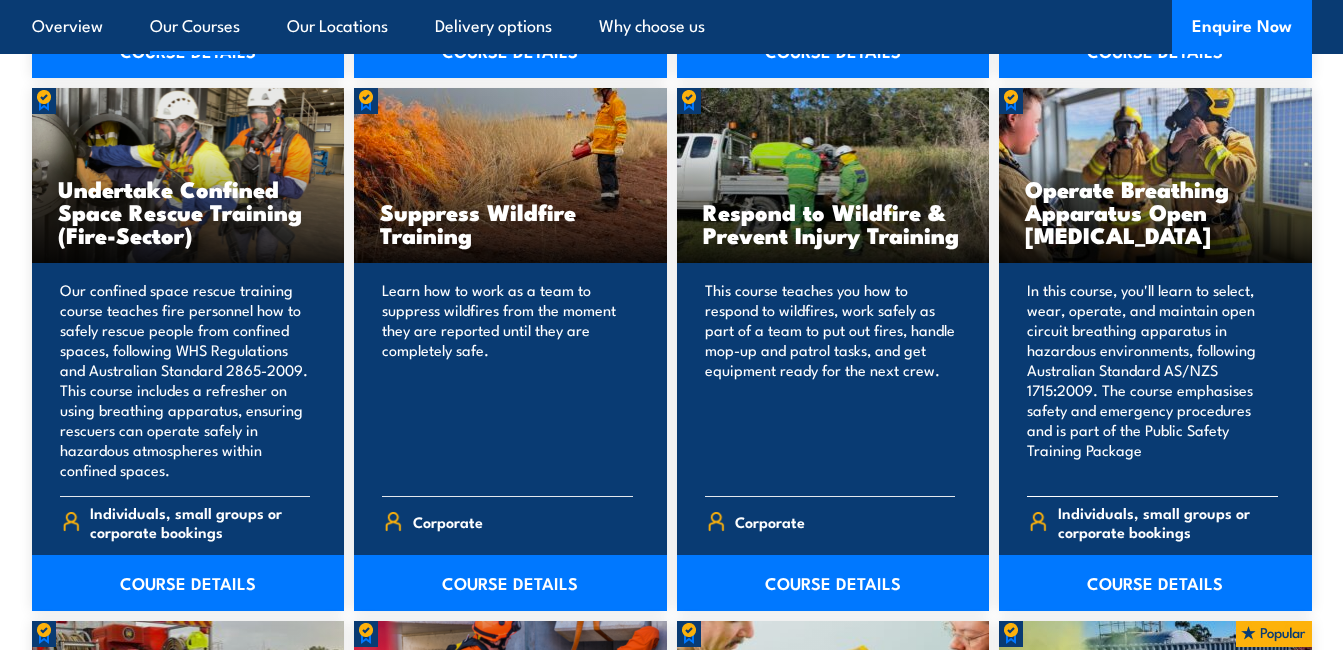 click at bounding box center (1038, 521) 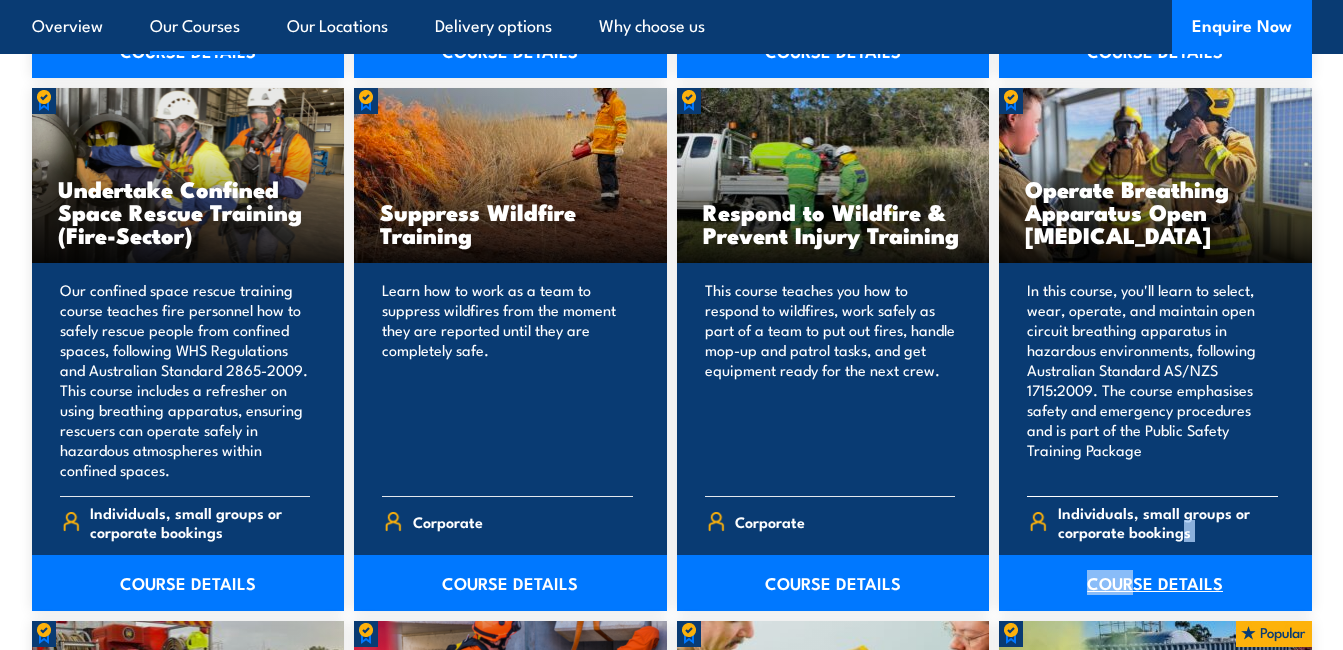 drag, startPoint x: 1181, startPoint y: 525, endPoint x: 1131, endPoint y: 584, distance: 77.33692 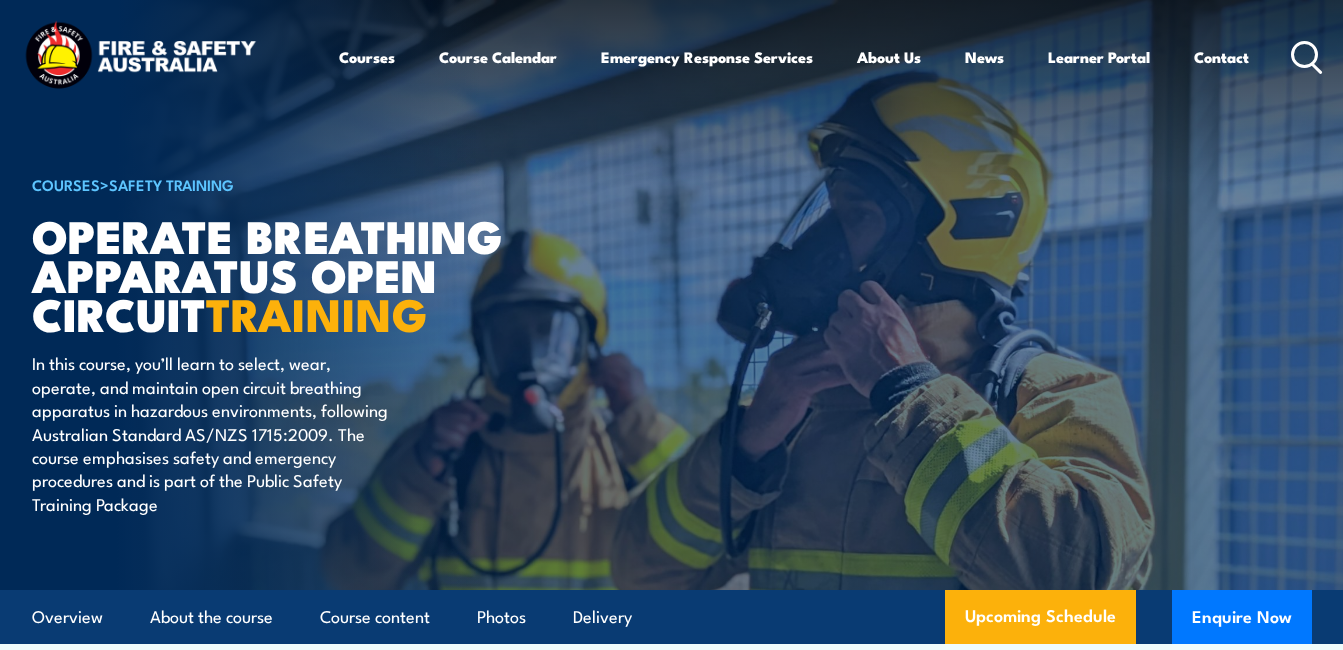 scroll, scrollTop: 0, scrollLeft: 0, axis: both 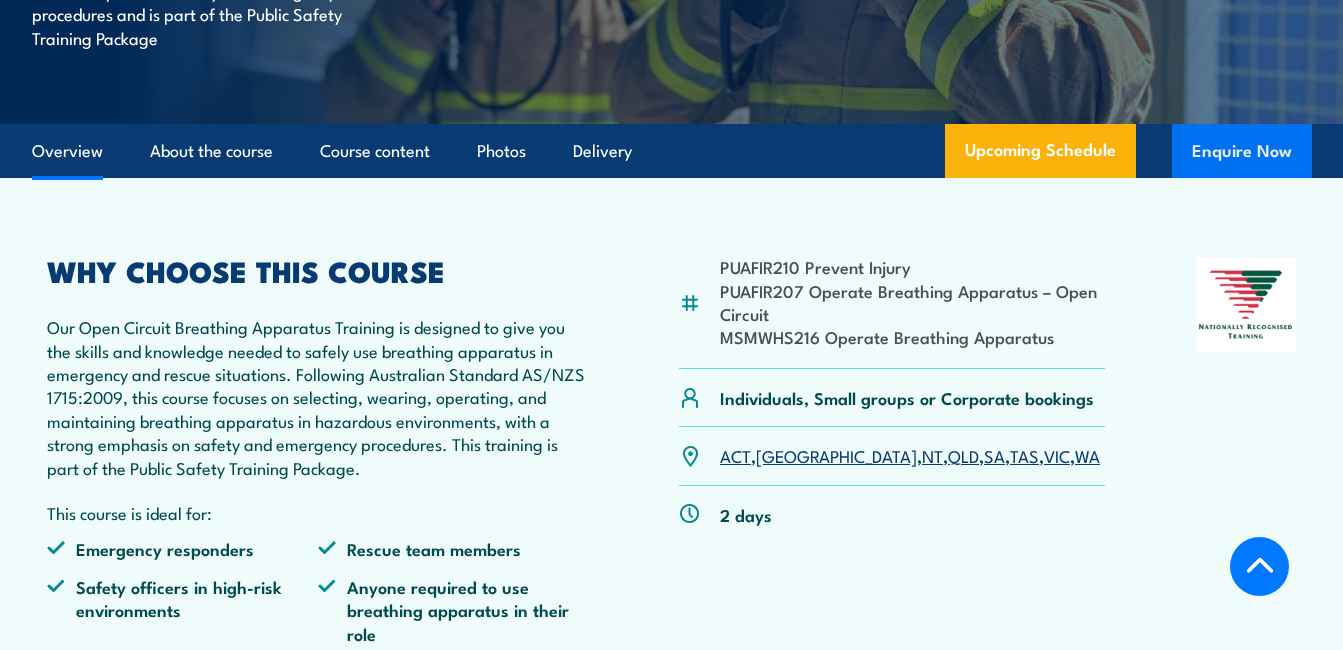 click on "Enquire Now" at bounding box center [1242, 151] 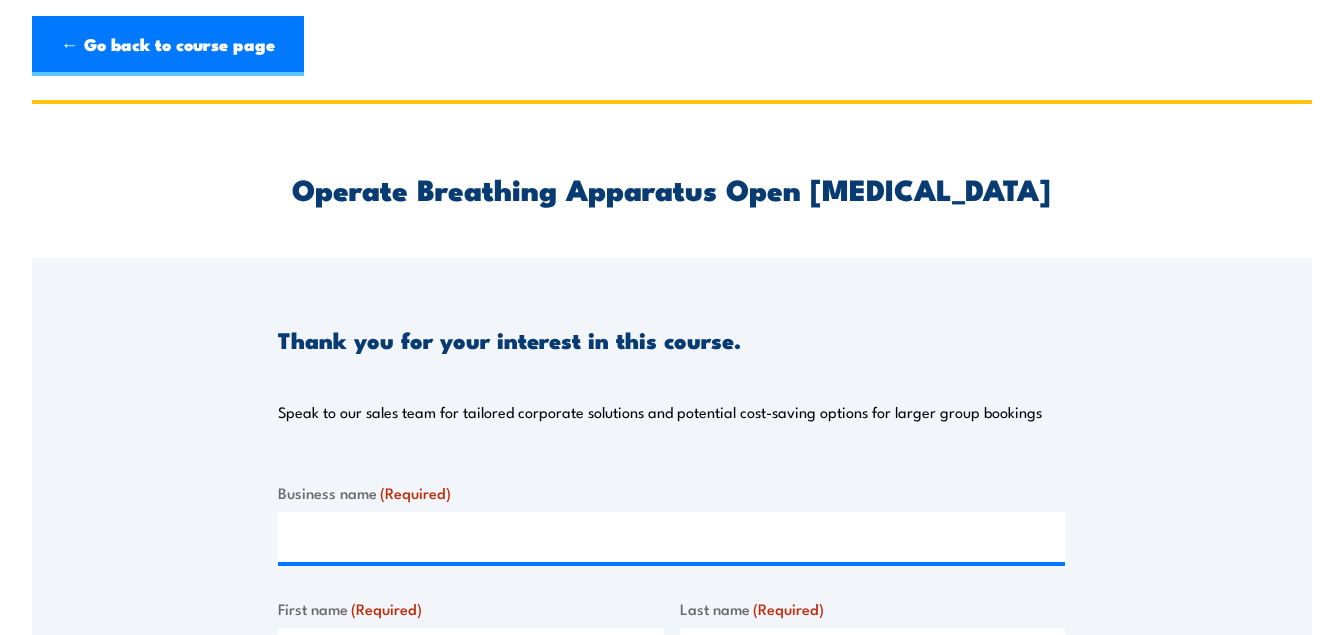 scroll, scrollTop: 0, scrollLeft: 0, axis: both 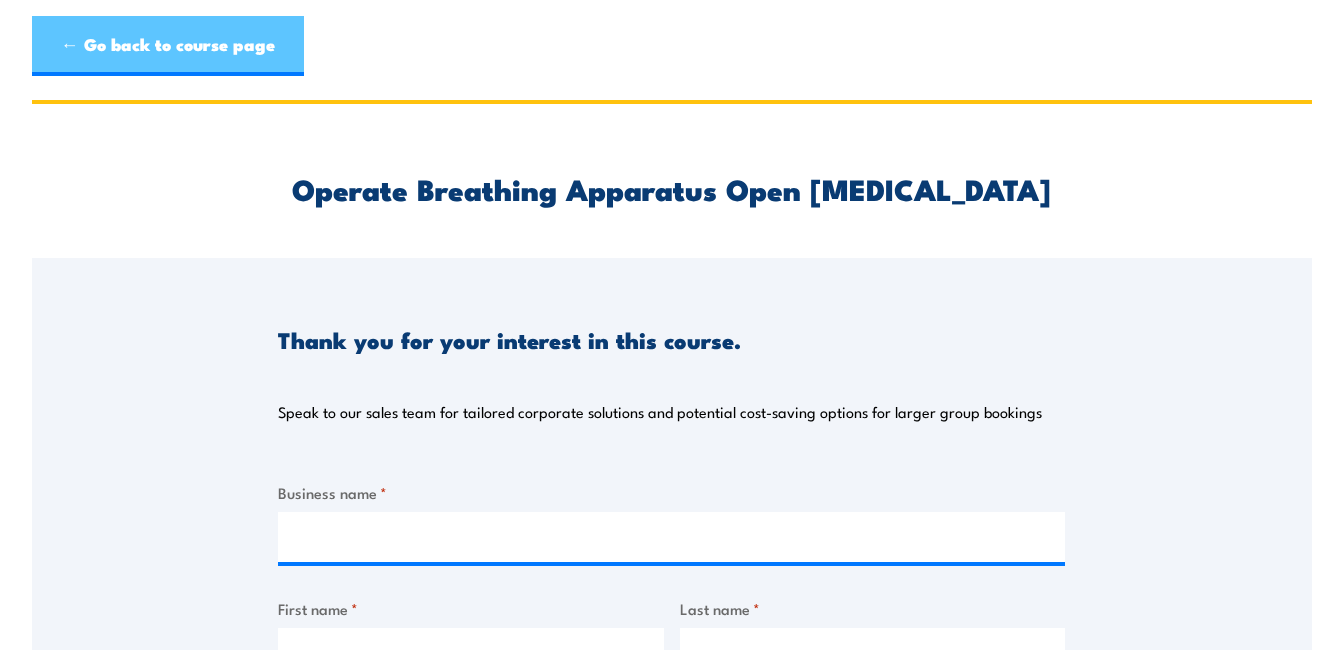 click on "← Go back to course page" at bounding box center (168, 46) 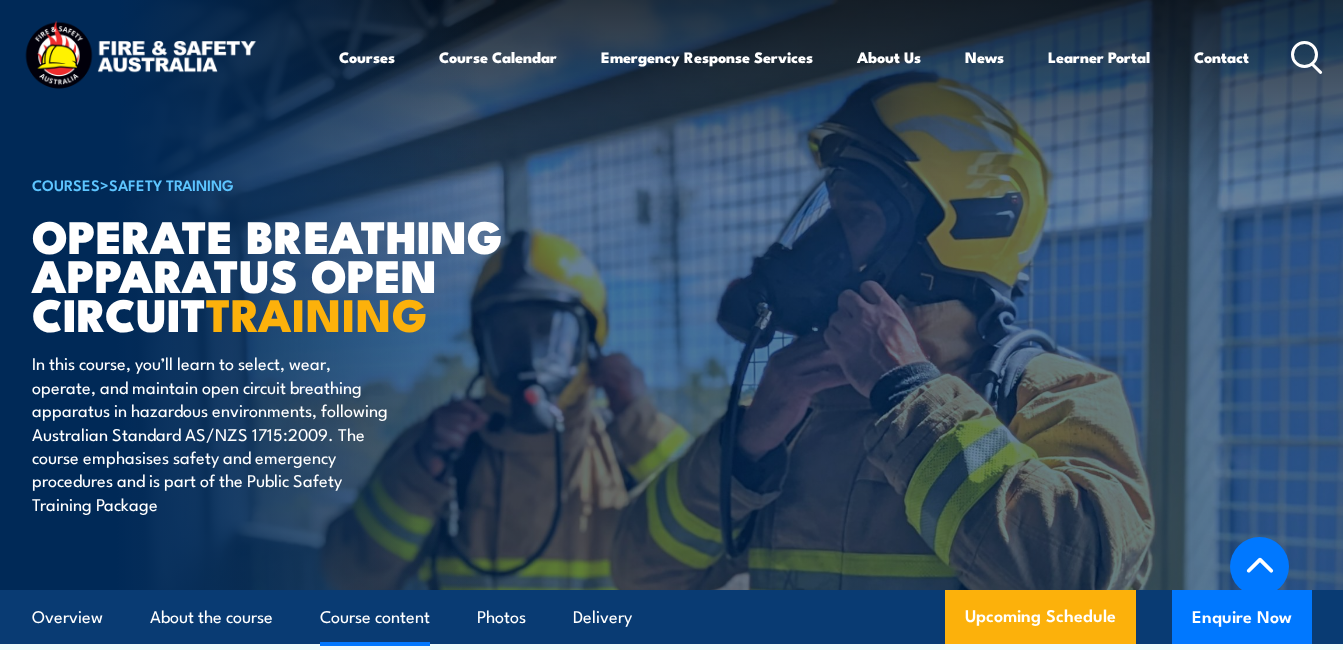 scroll, scrollTop: 3363, scrollLeft: 0, axis: vertical 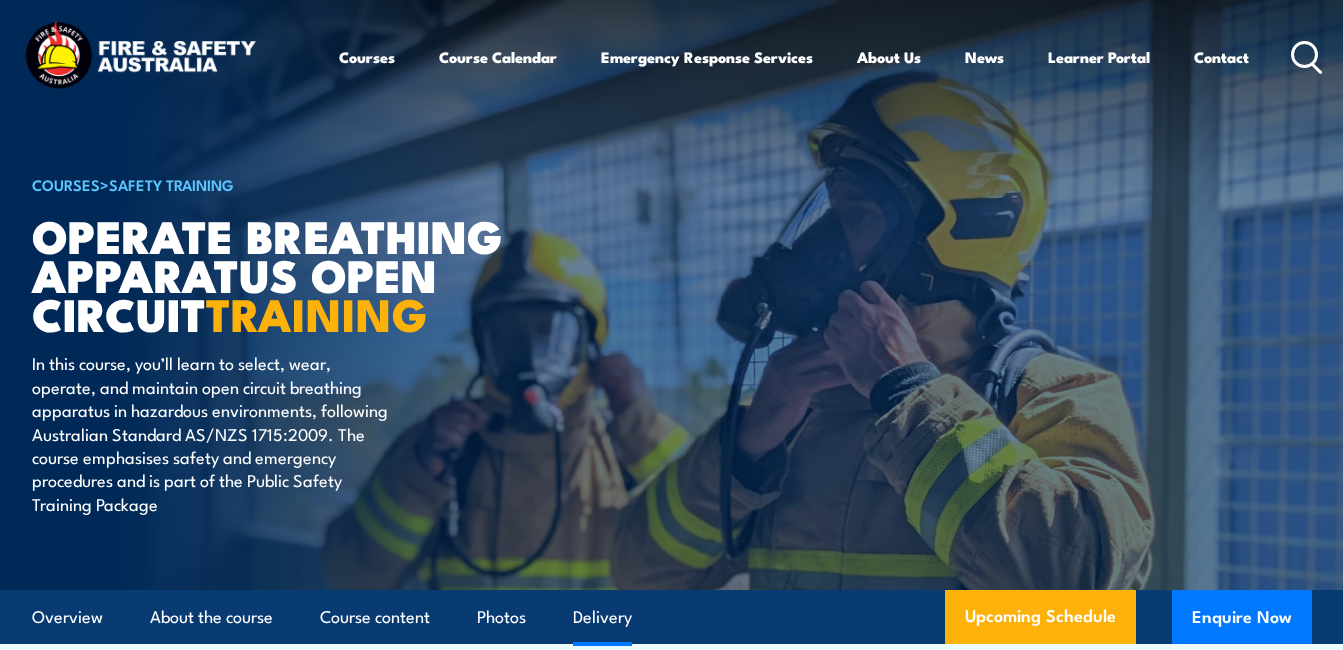 click on "Delivery" at bounding box center (602, 617) 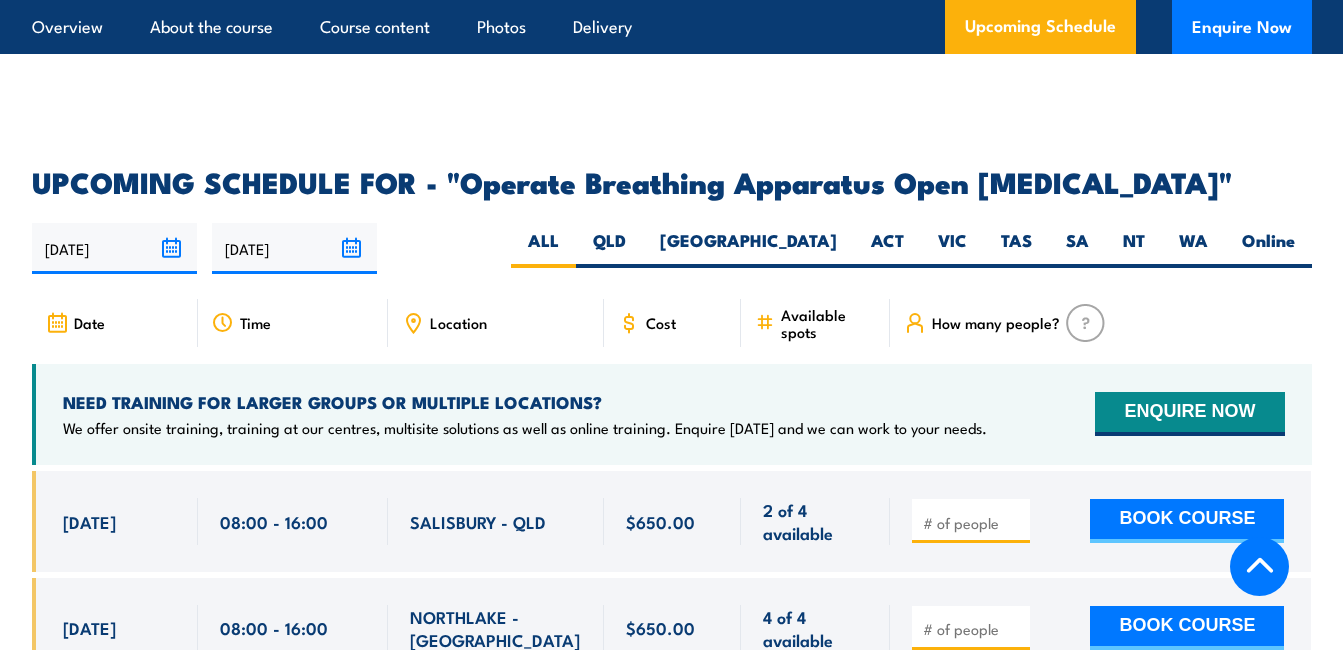 scroll, scrollTop: 3257, scrollLeft: 0, axis: vertical 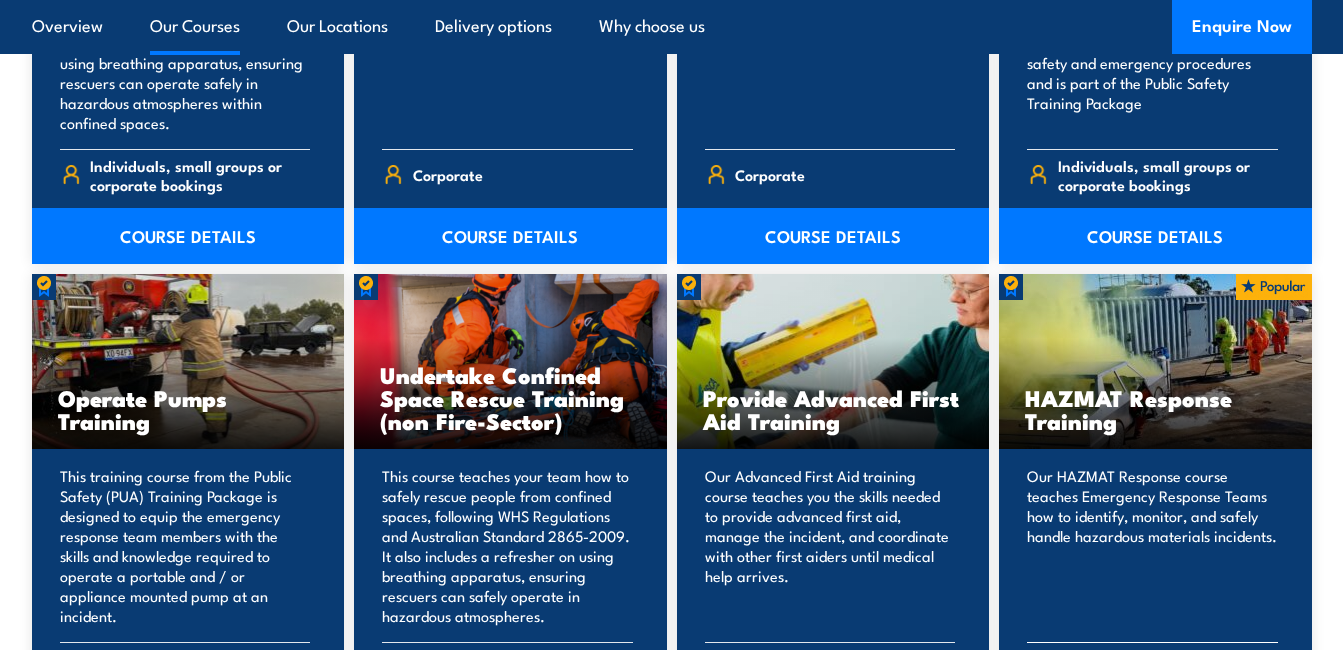 click on "HAZMAT Response Training" at bounding box center (1155, 361) 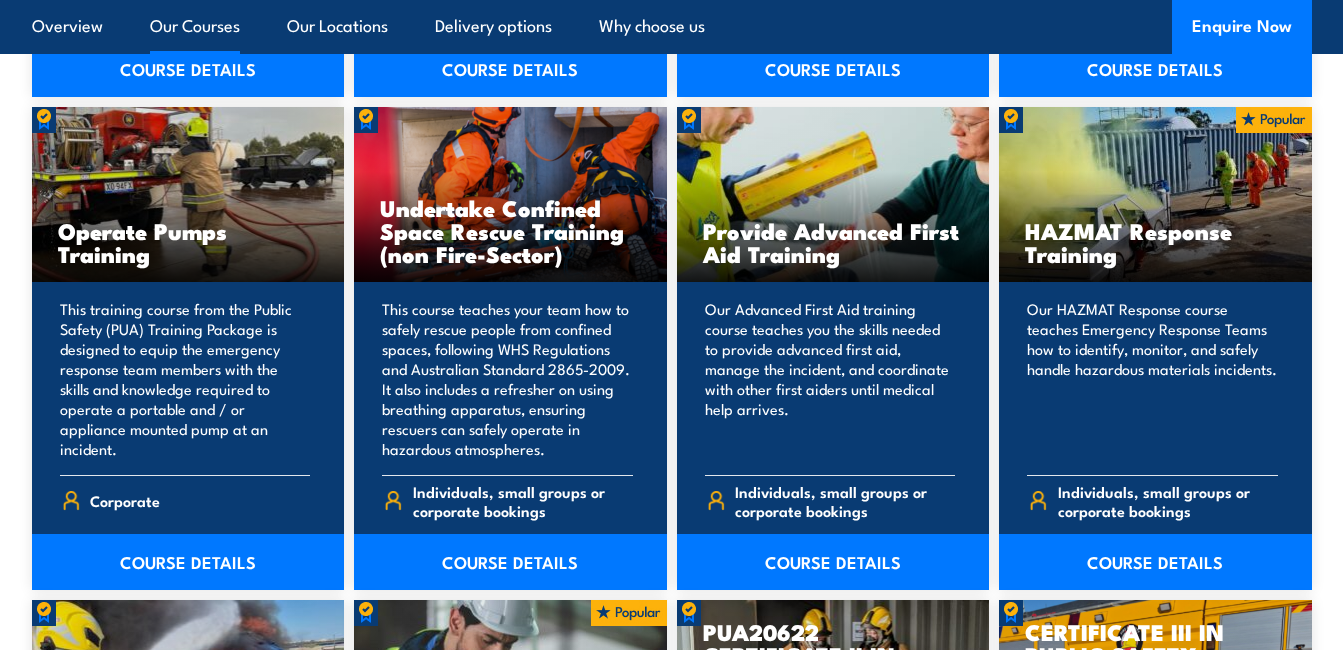 scroll, scrollTop: 3120, scrollLeft: 0, axis: vertical 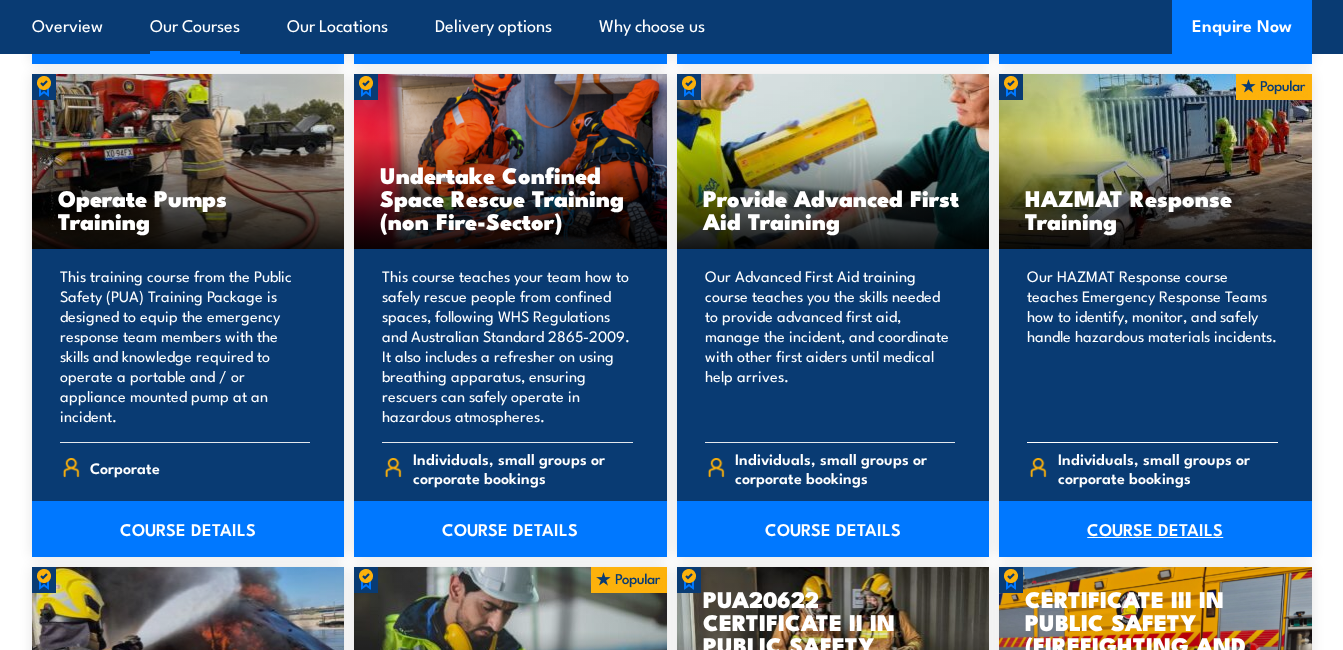 click on "COURSE DETAILS" at bounding box center (1155, 529) 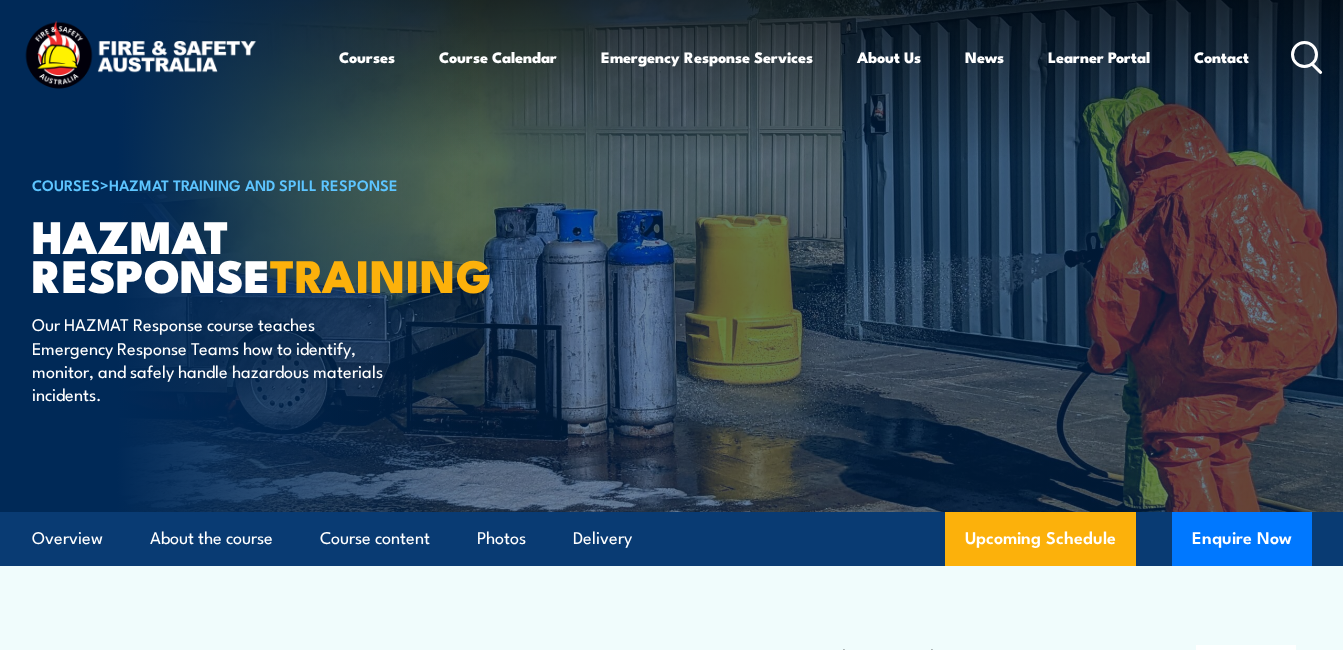 scroll, scrollTop: 0, scrollLeft: 0, axis: both 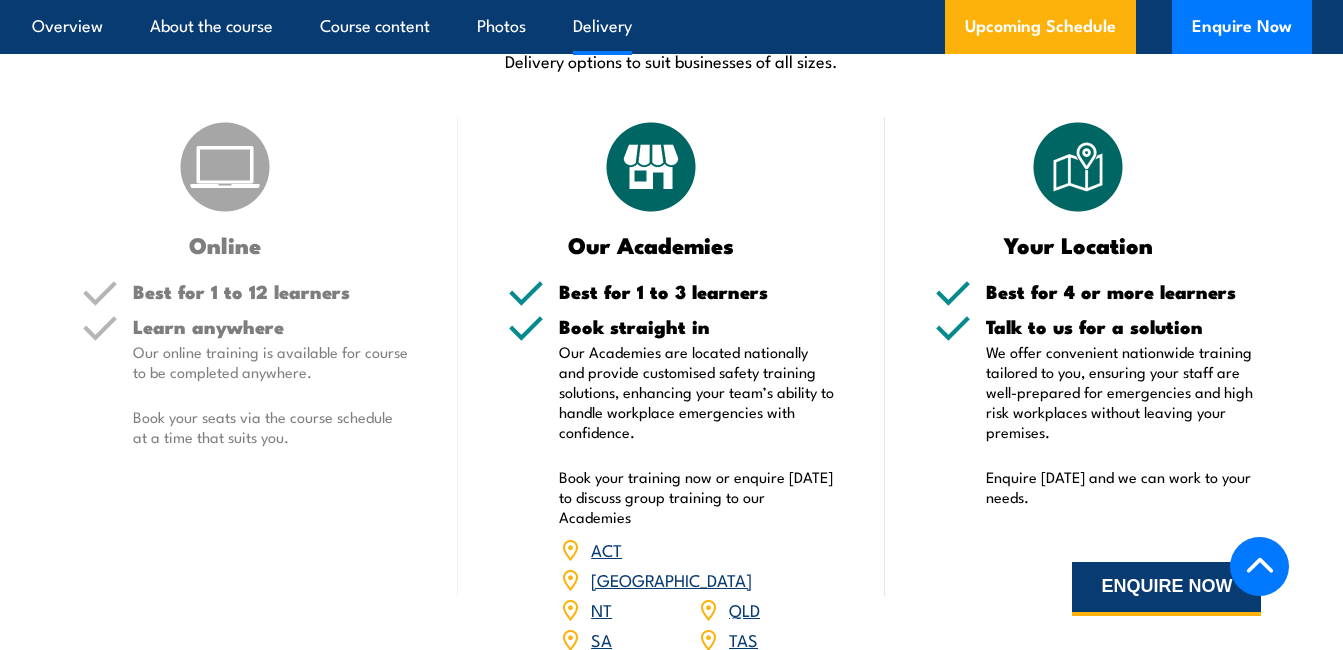 click on "ENQUIRE NOW" at bounding box center (1166, 589) 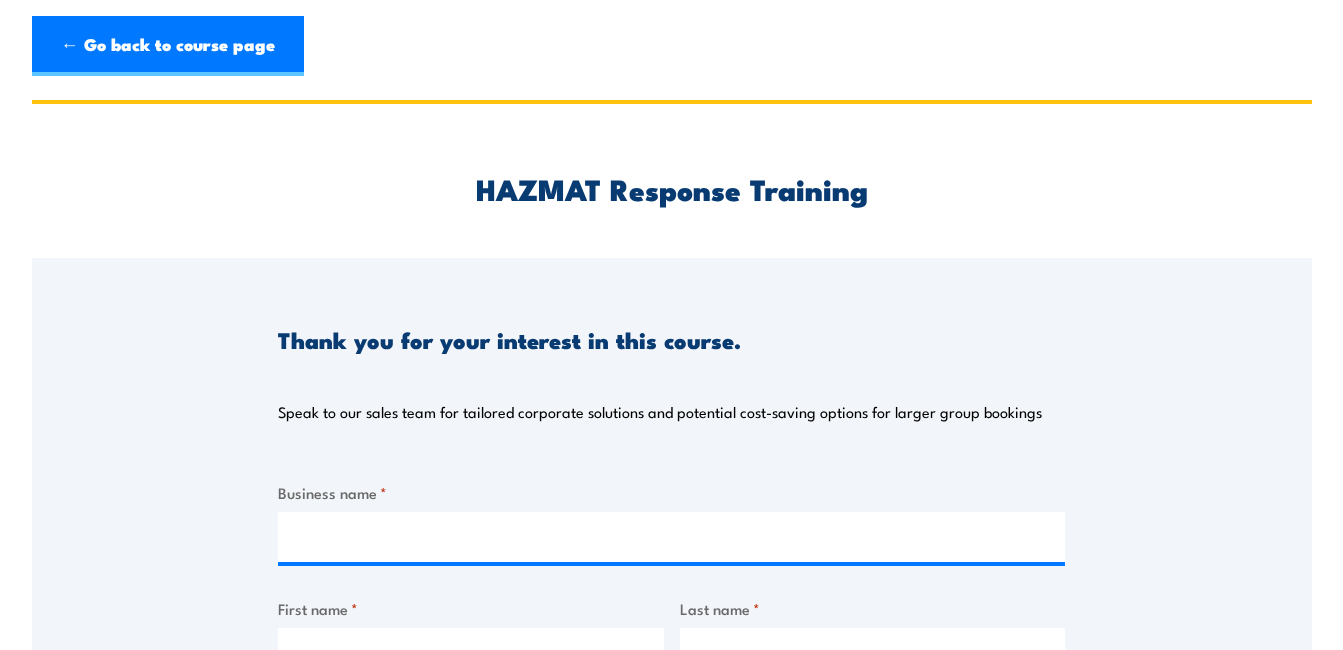 scroll, scrollTop: 0, scrollLeft: 0, axis: both 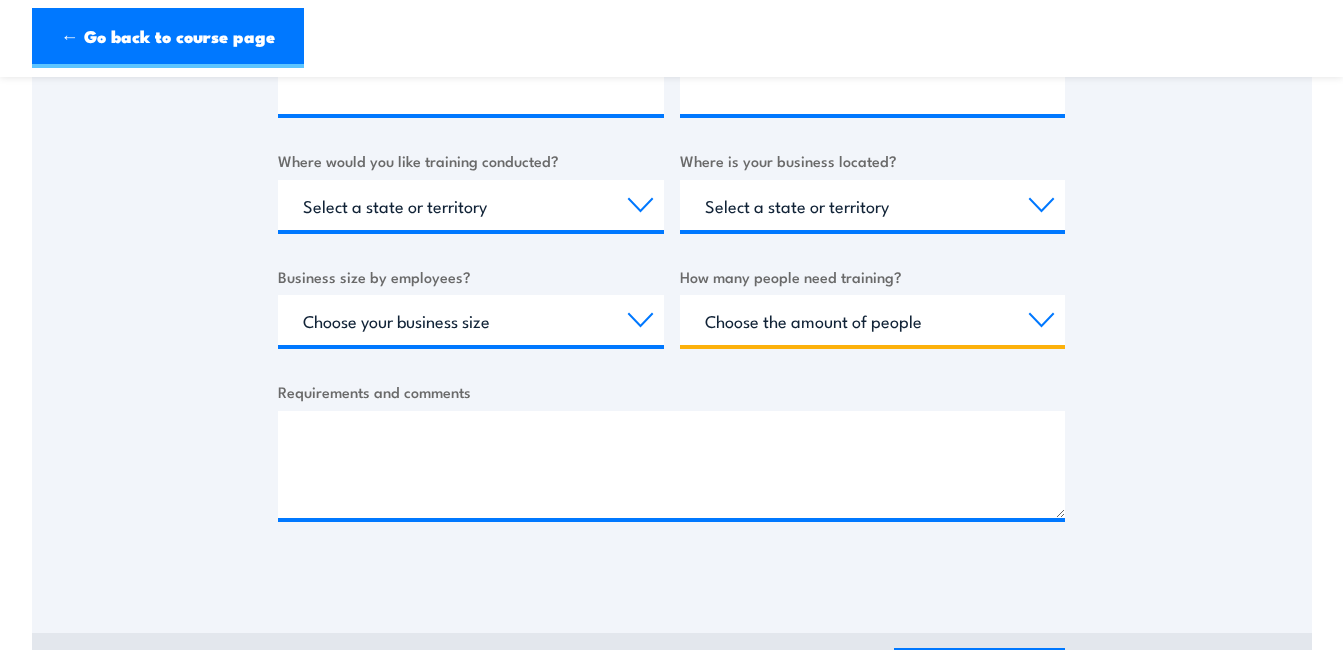 click on "Choose the amount of people 1 to 4 5 to 19 20+" at bounding box center [873, 320] 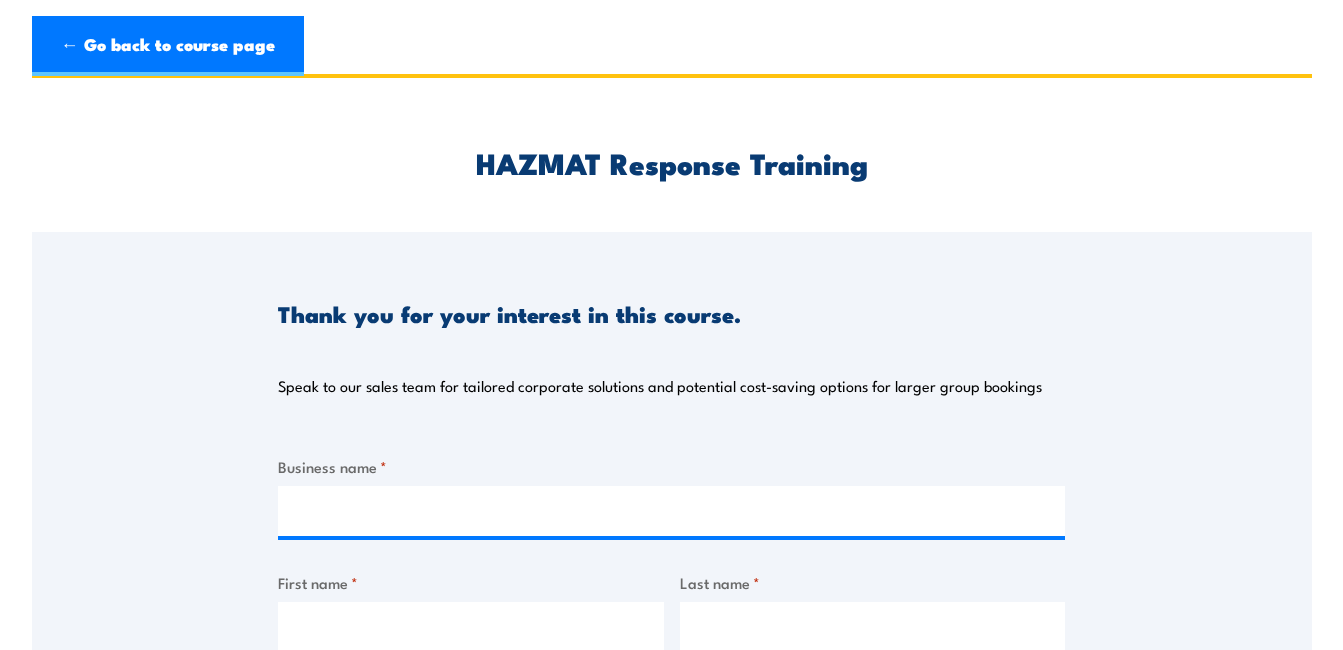 scroll, scrollTop: 0, scrollLeft: 0, axis: both 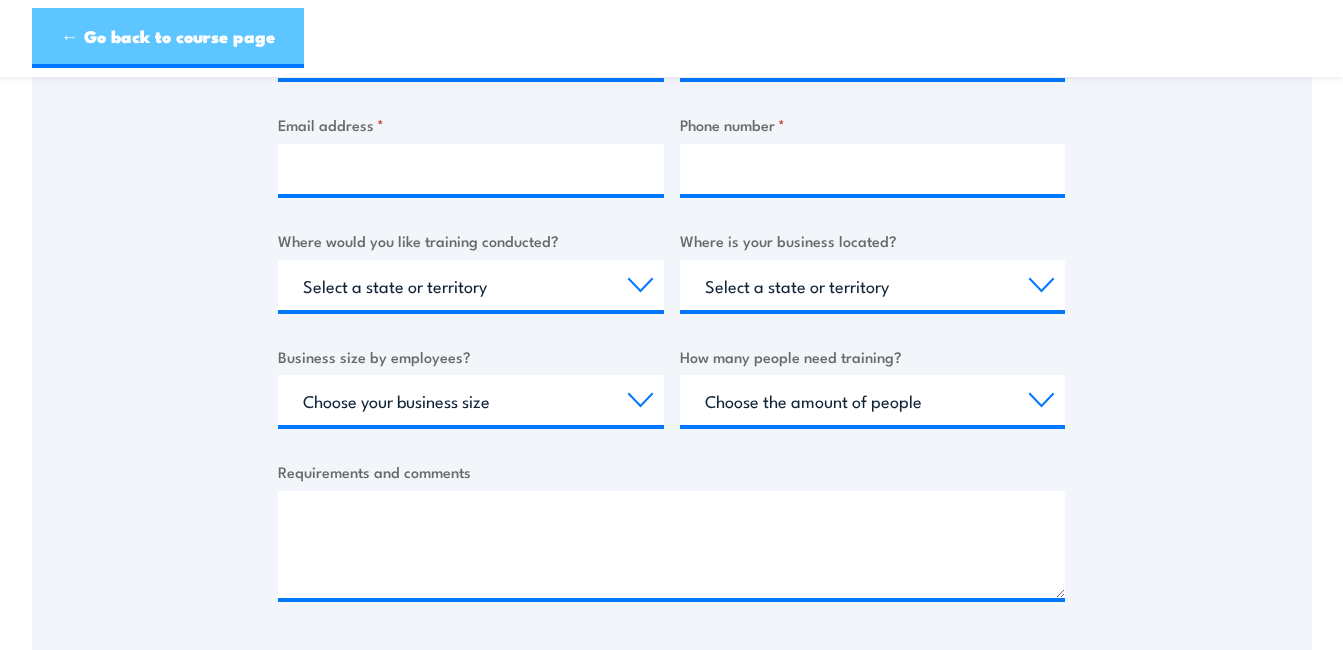 click on "← Go back to course page" at bounding box center [168, 38] 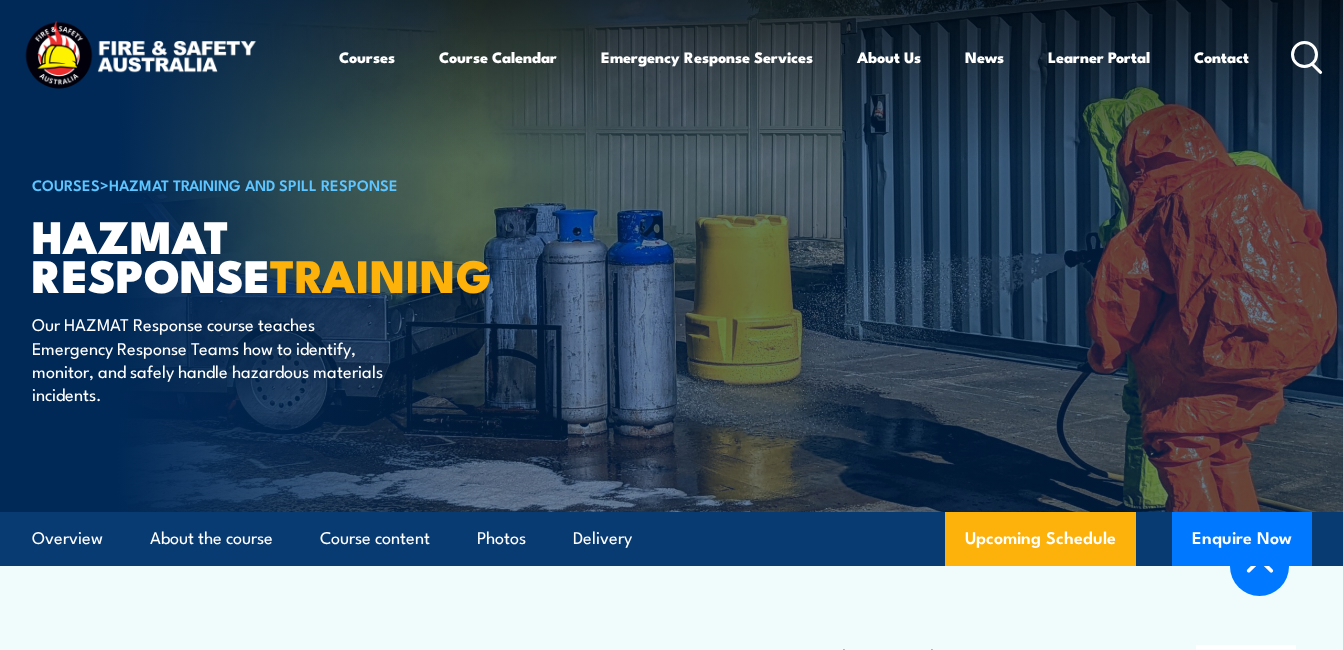 scroll, scrollTop: 3007, scrollLeft: 0, axis: vertical 